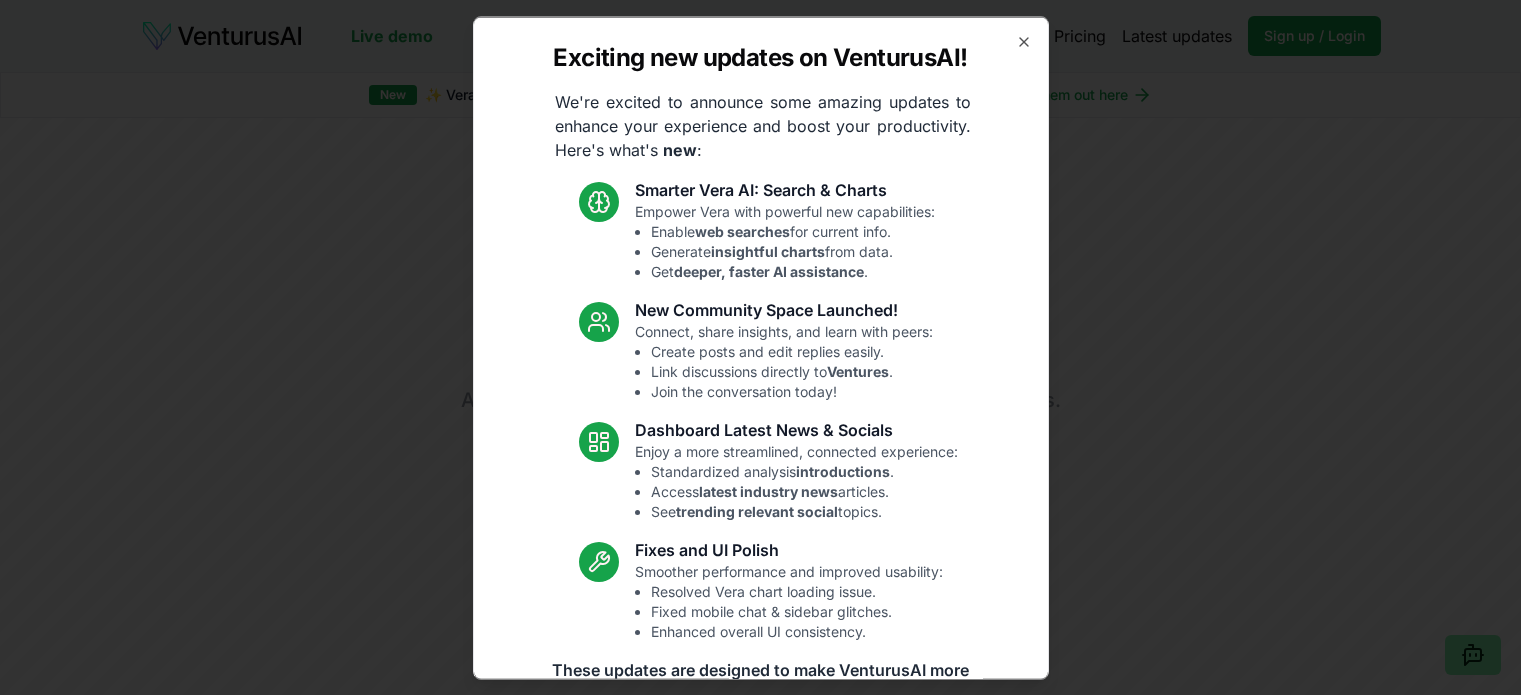scroll, scrollTop: 0, scrollLeft: 0, axis: both 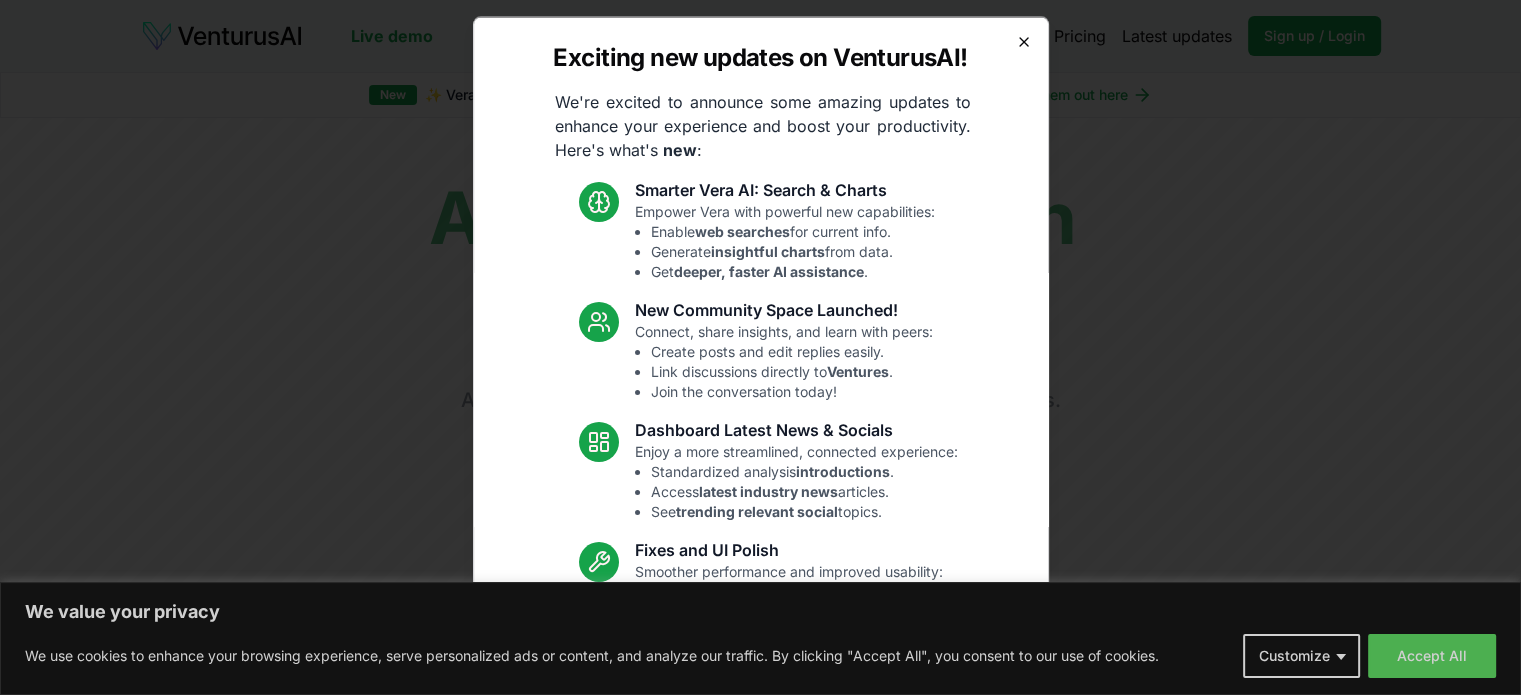 click 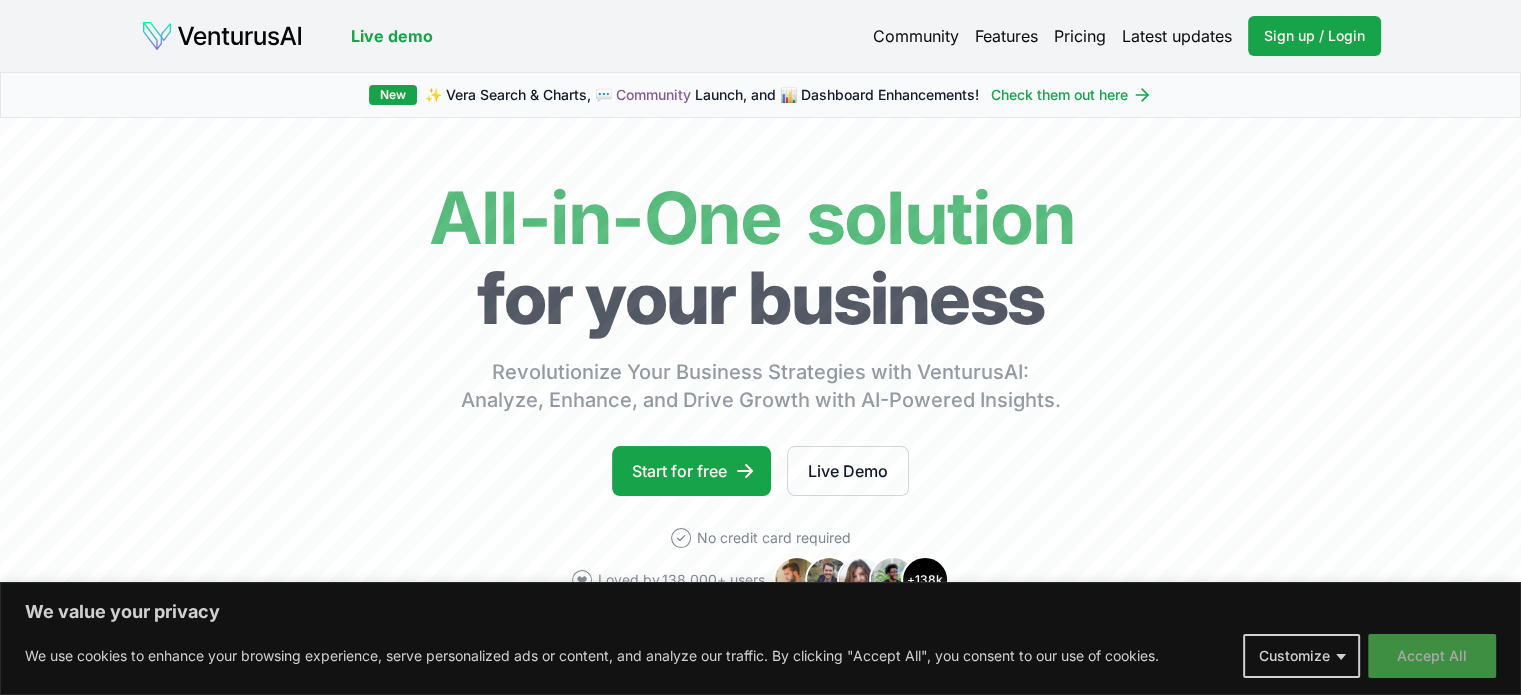 click on "Accept All" at bounding box center [1432, 656] 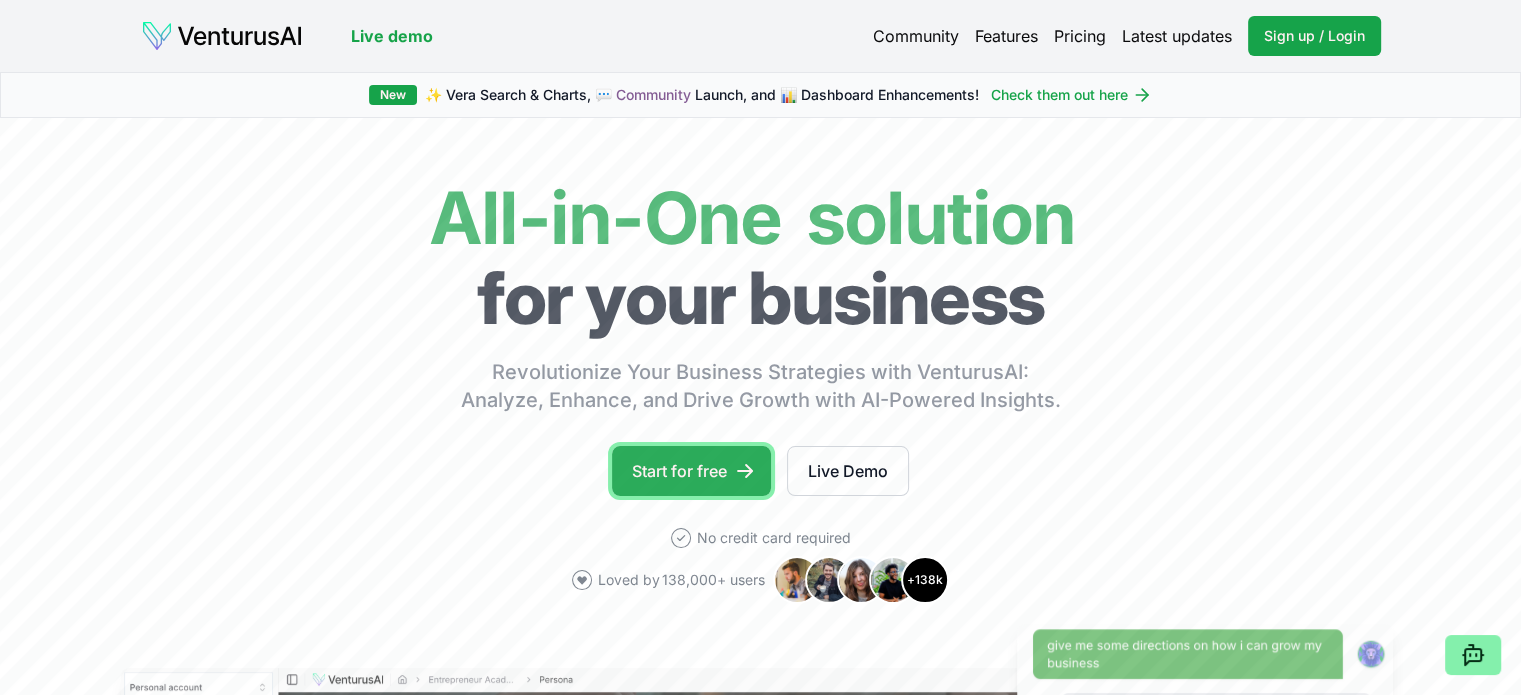 click on "Start for free" at bounding box center (691, 471) 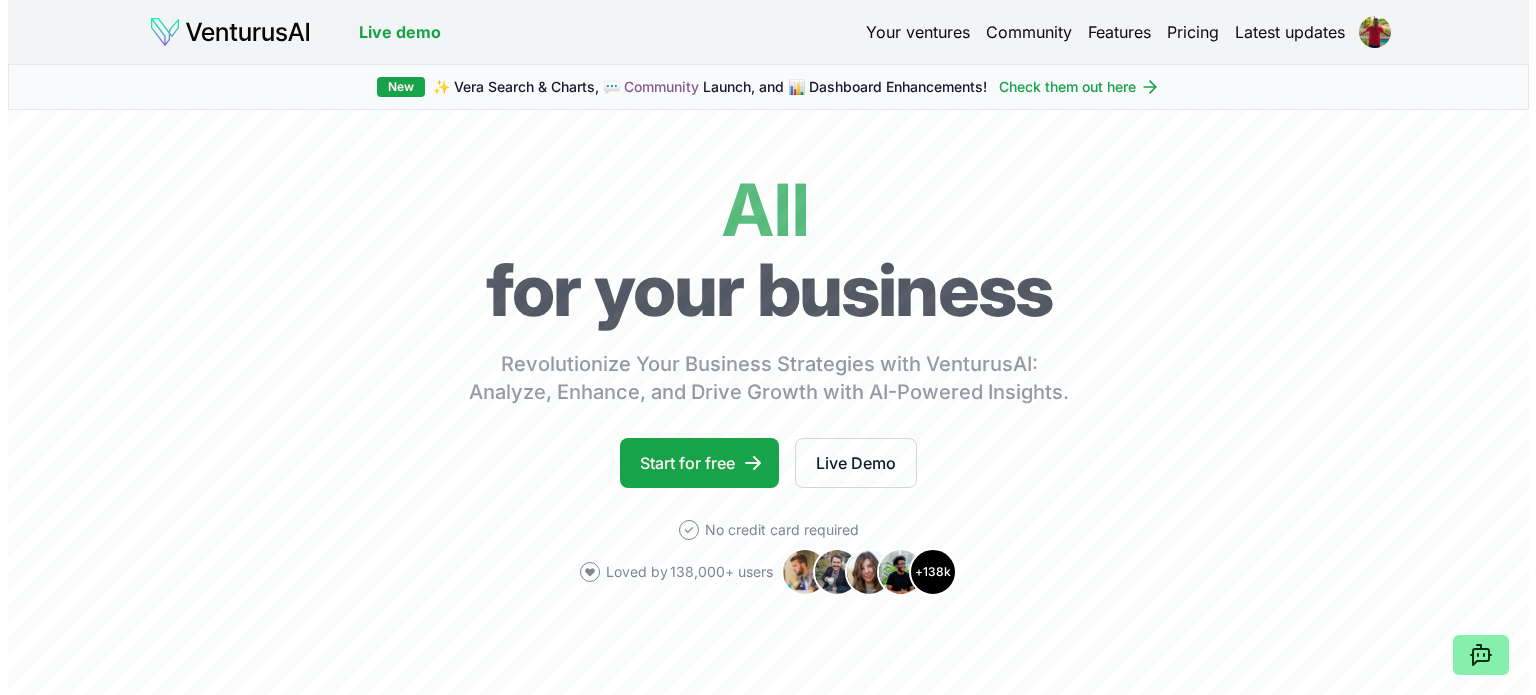 scroll, scrollTop: 0, scrollLeft: 0, axis: both 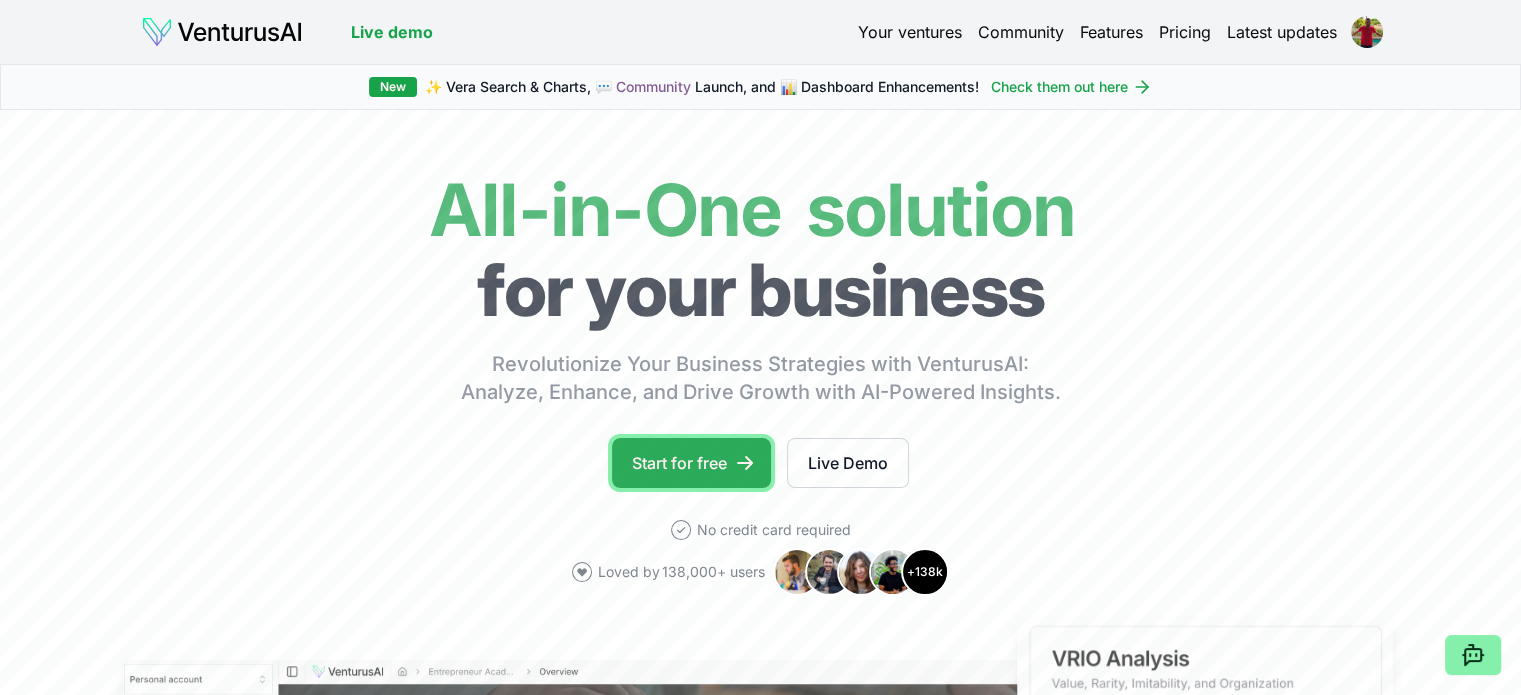 click on "Start for free" at bounding box center [691, 463] 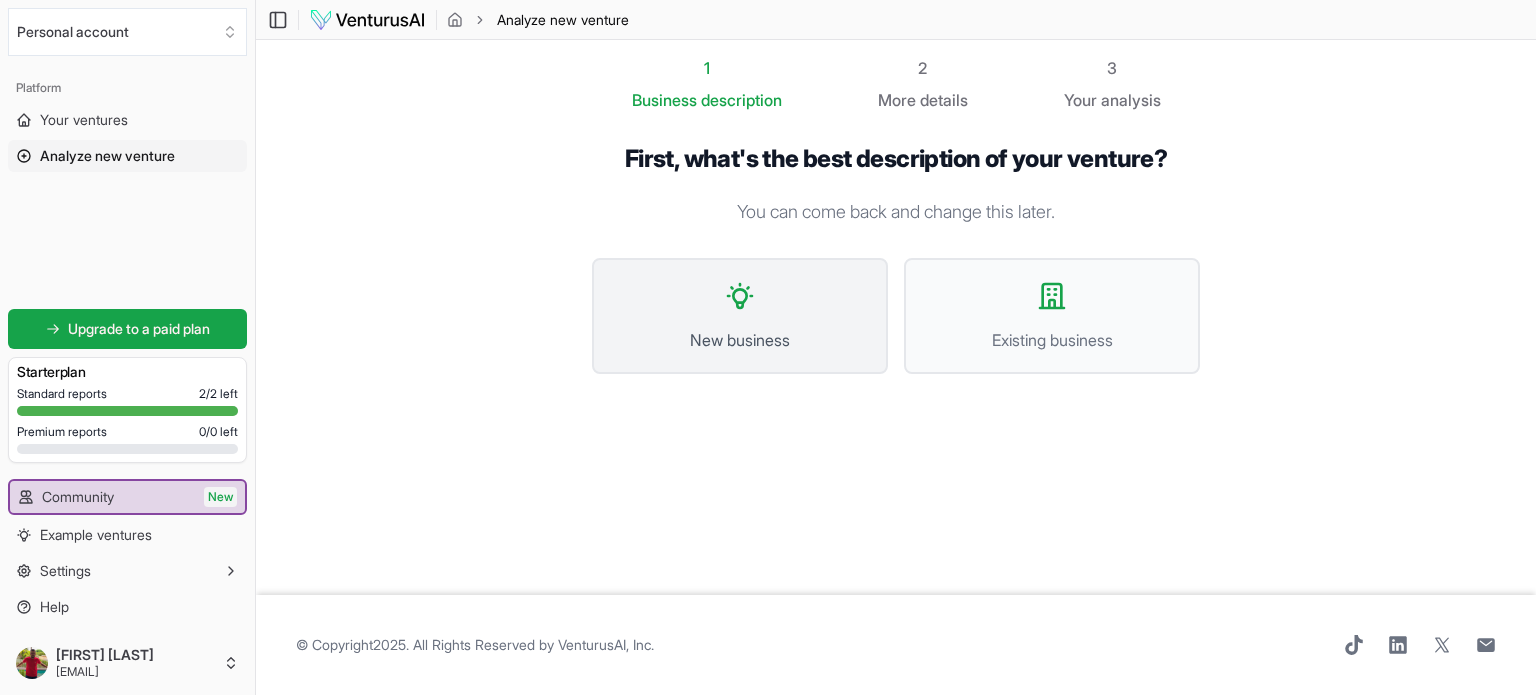 click on "New business" at bounding box center (740, 316) 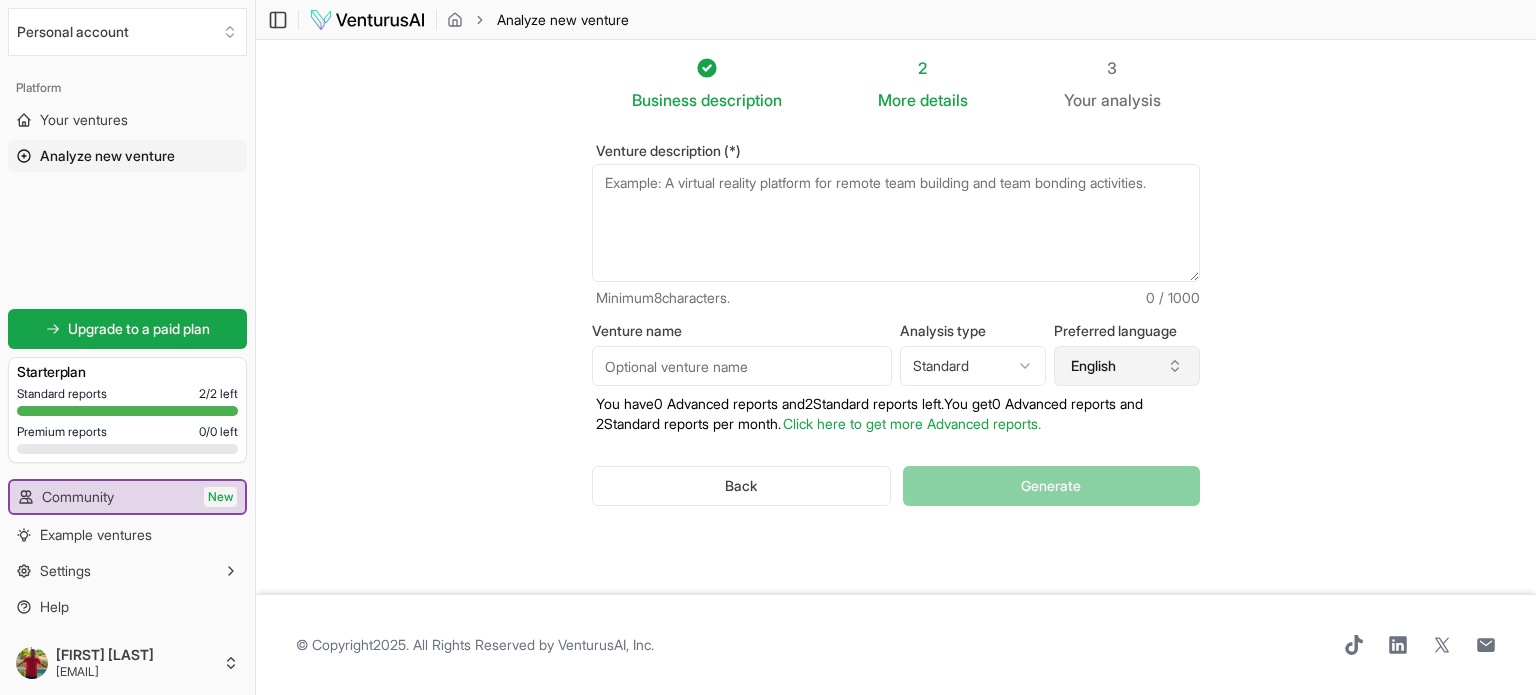 click on "English" at bounding box center [1127, 366] 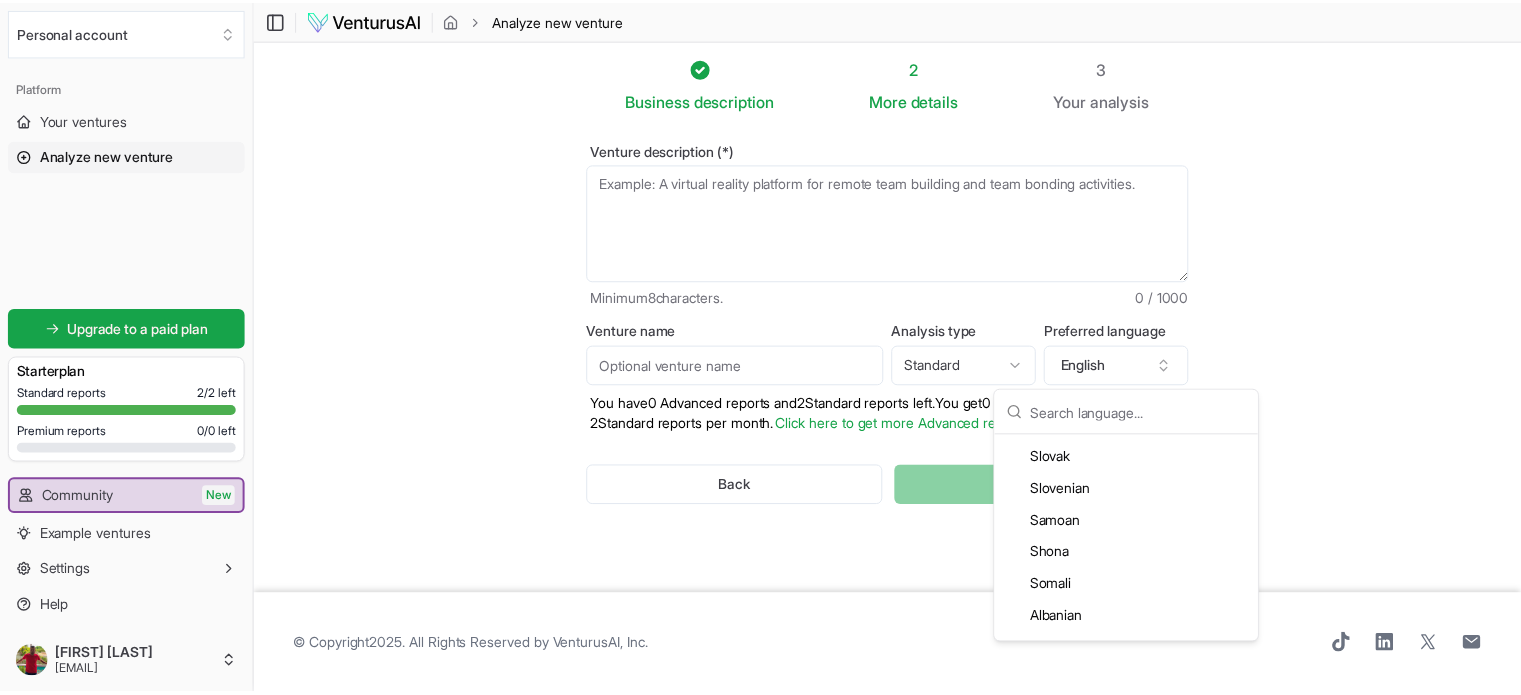 scroll, scrollTop: 4102, scrollLeft: 0, axis: vertical 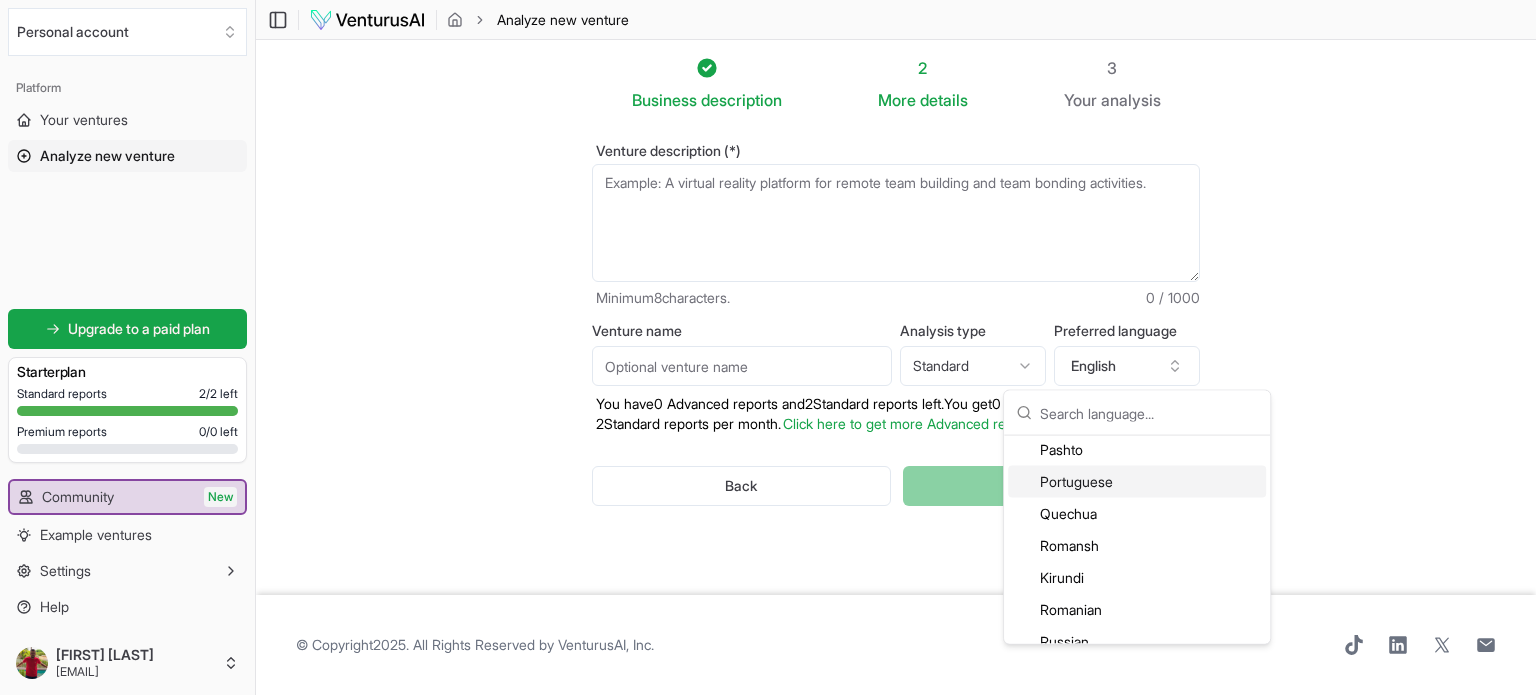 click on "Portuguese" at bounding box center (1137, 482) 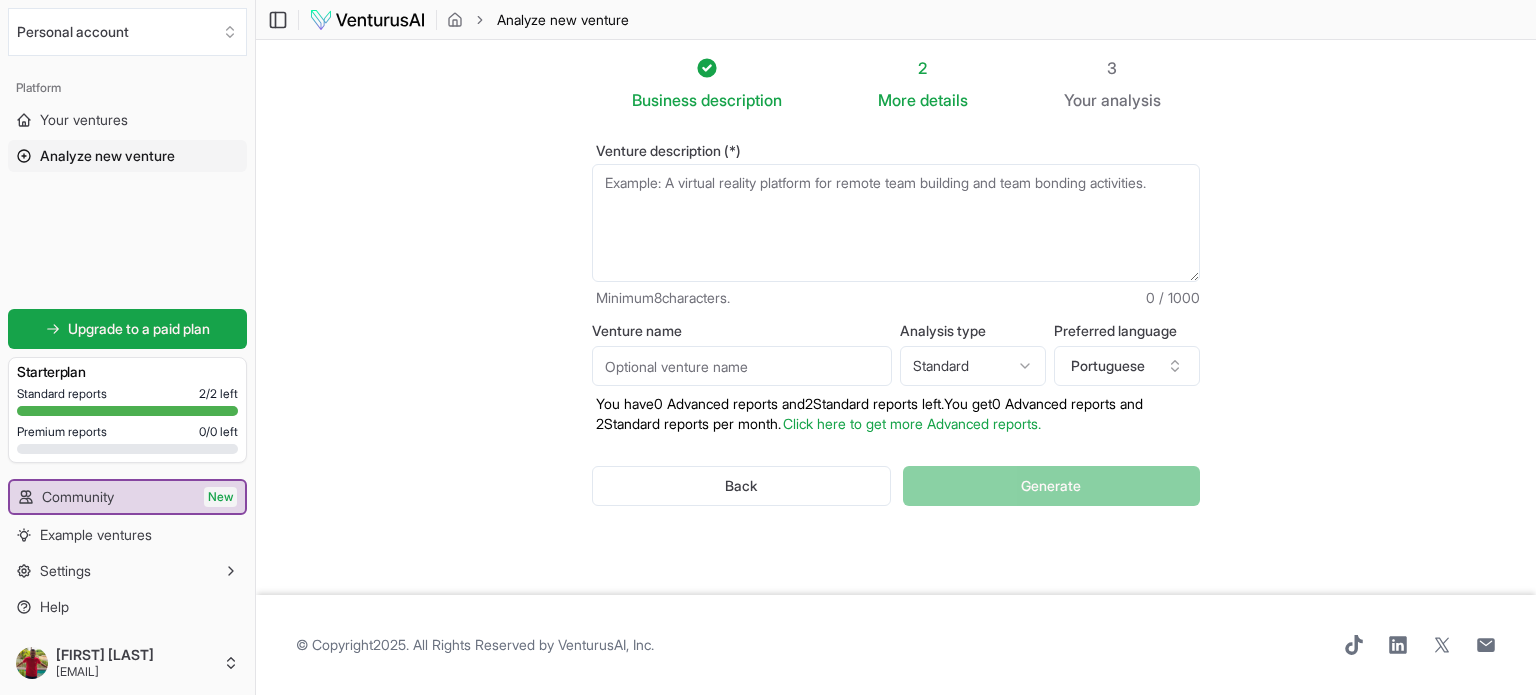 click on "Back Generate" at bounding box center [896, 486] 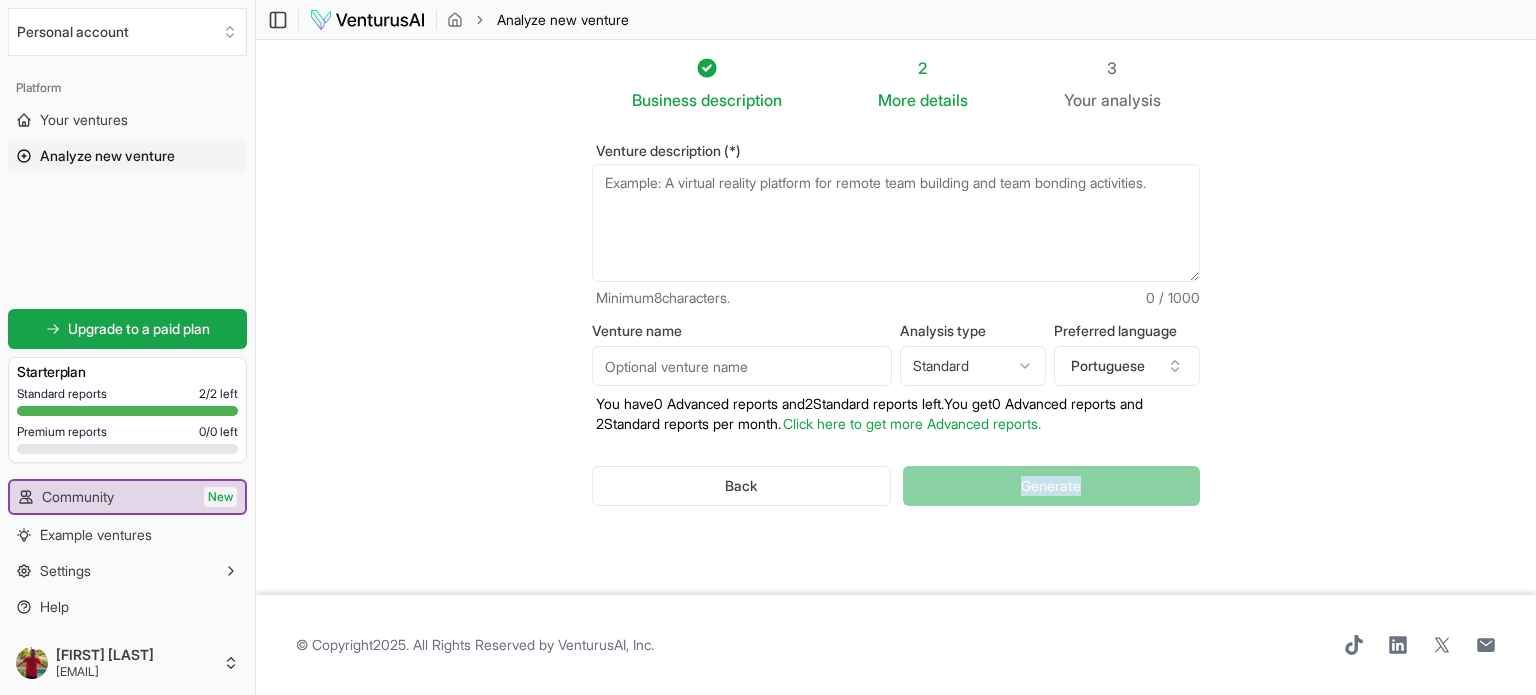click on "Back Generate" at bounding box center [896, 486] 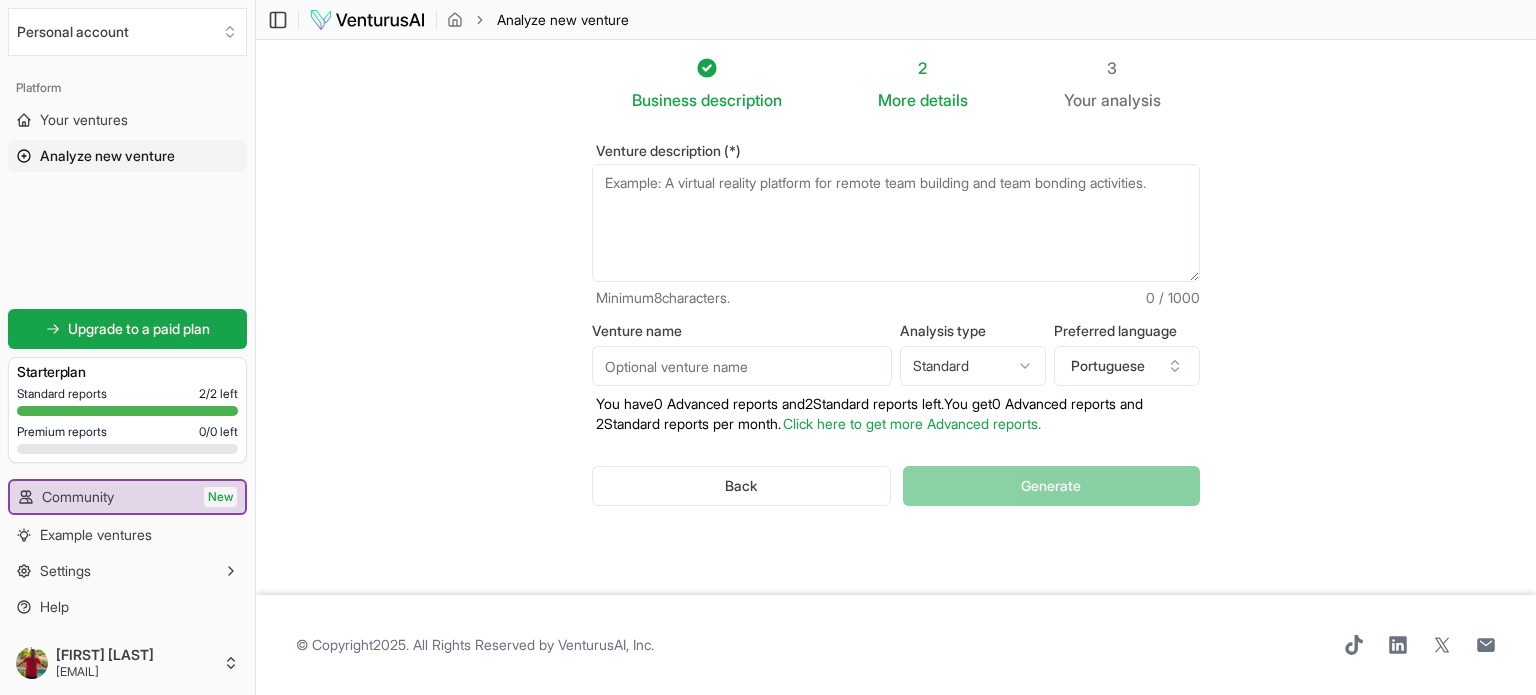 click on "Venture description (*)" at bounding box center (896, 223) 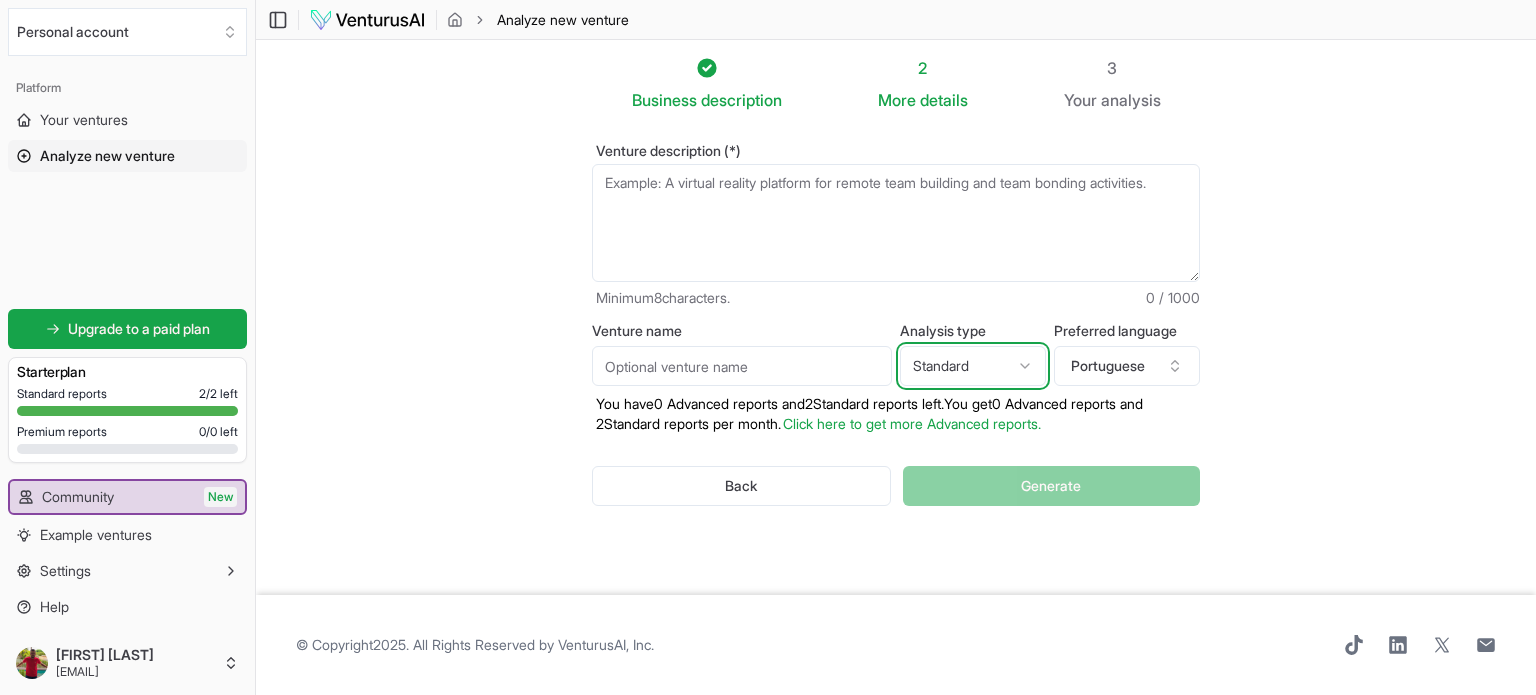 click on "We value your privacy We use cookies to enhance your browsing experience, serve personalized ads or content, and analyze our traffic. By clicking "Accept All", you consent to our use of cookies. Customize    Accept All Customize Consent Preferences   We use cookies to help you navigate efficiently and perform certain functions. You will find detailed information about all cookies under each consent category below. The cookies that are categorized as "Necessary" are stored on your browser as they are essential for enabling the basic functionalities of the site. ...  Show more Necessary Always Active Necessary cookies are required to enable the basic features of this site, such as providing secure log-in or adjusting your consent preferences. These cookies do not store any personally identifiable data. Cookie cookieyes-consent Duration 1 year Description Cookie __cf_bm Duration 1 hour Description This cookie, set by Cloudflare, is used to support Cloudflare Bot Management.  Cookie _cfuvid Duration session lidc" at bounding box center [768, 347] 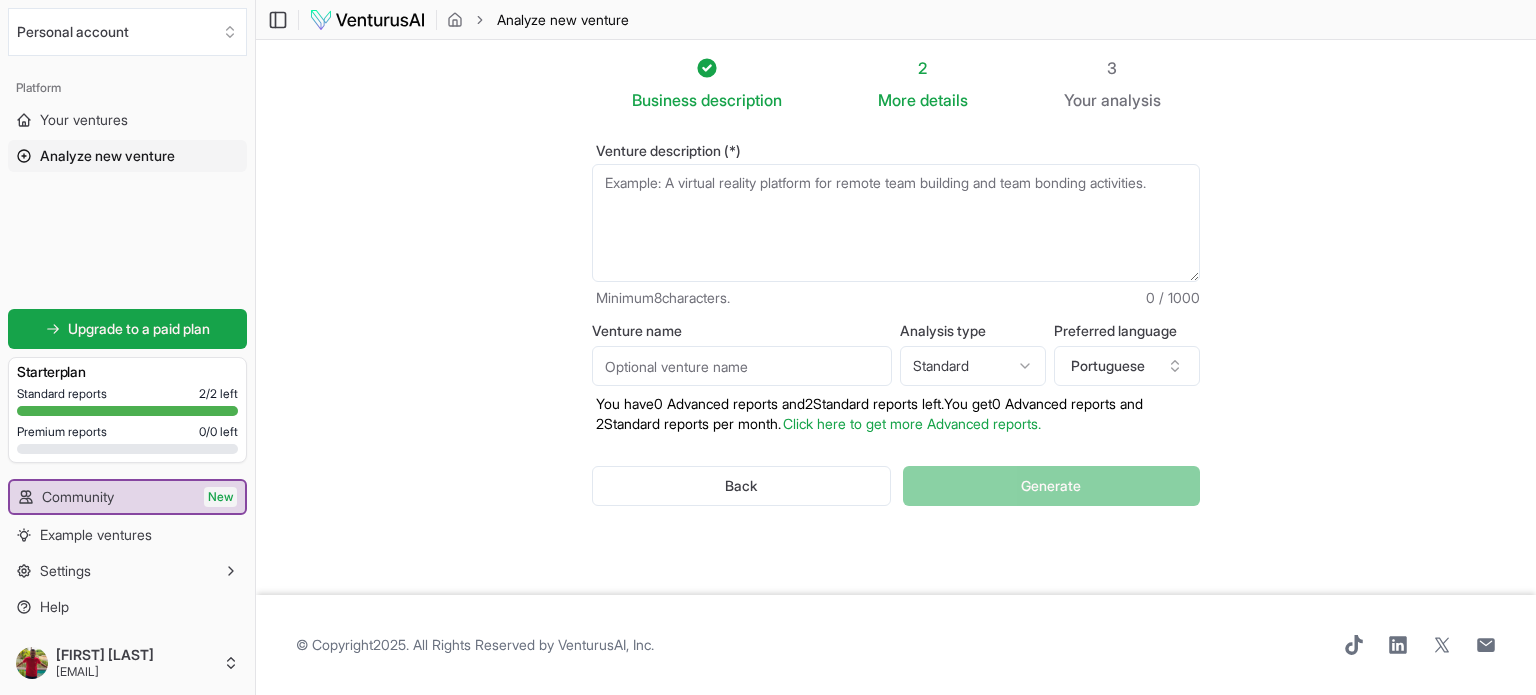 click on "Back Generate" at bounding box center (896, 486) 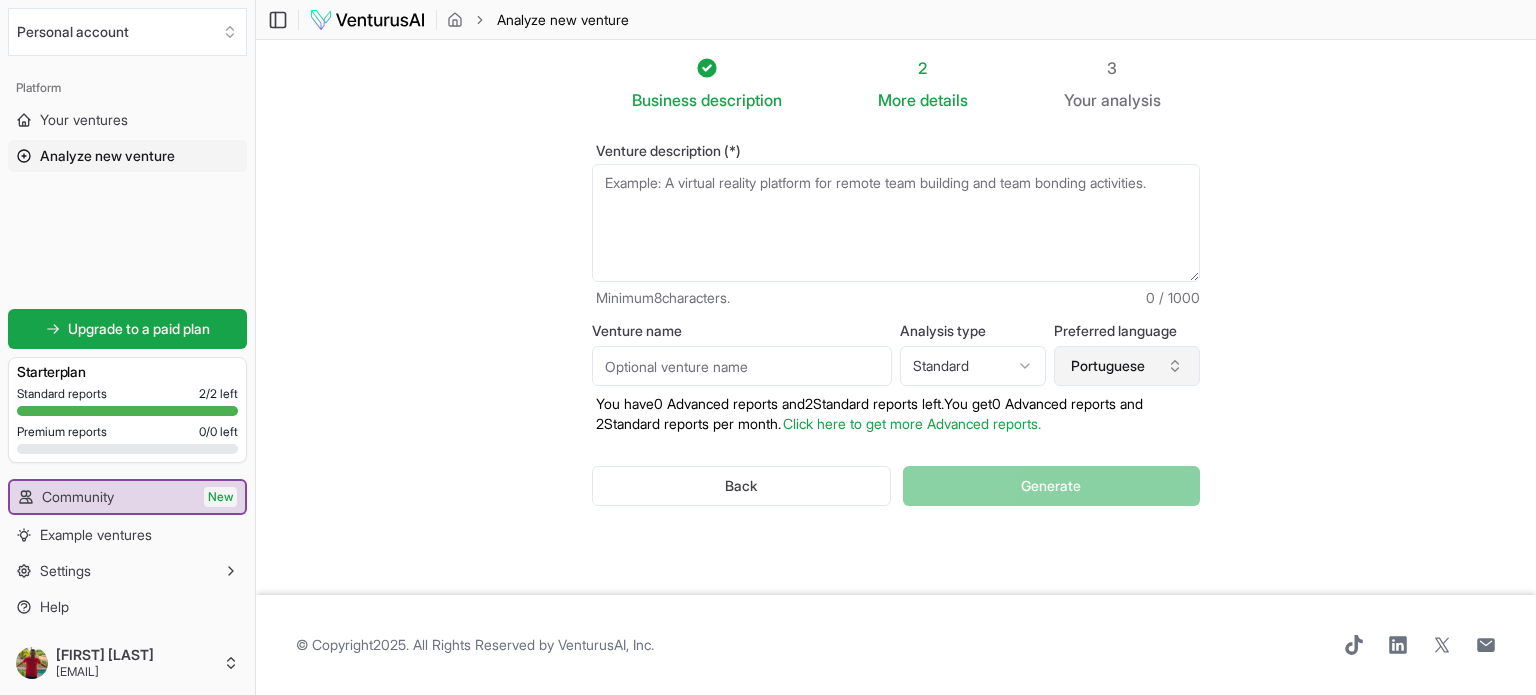 click on "Portuguese" at bounding box center (1127, 366) 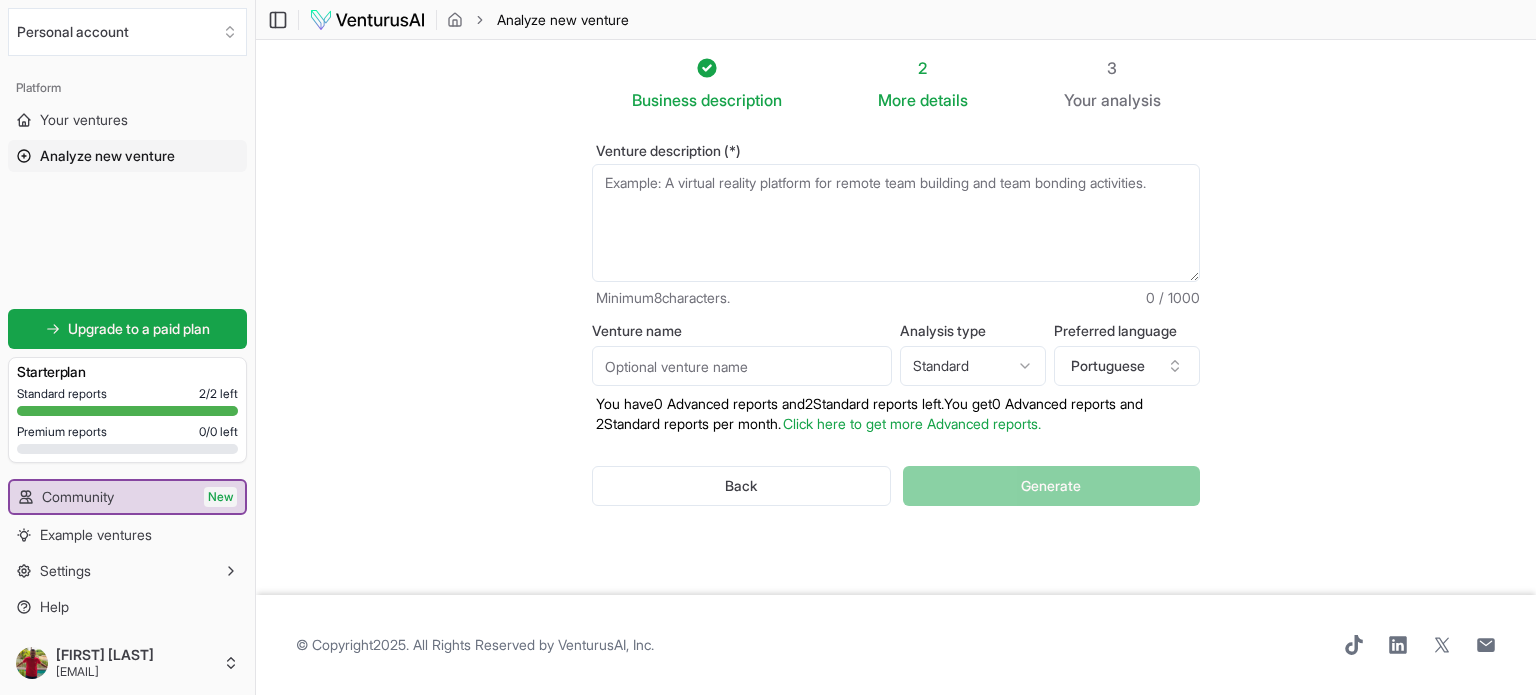 click on "Venture description (*)" at bounding box center (896, 223) 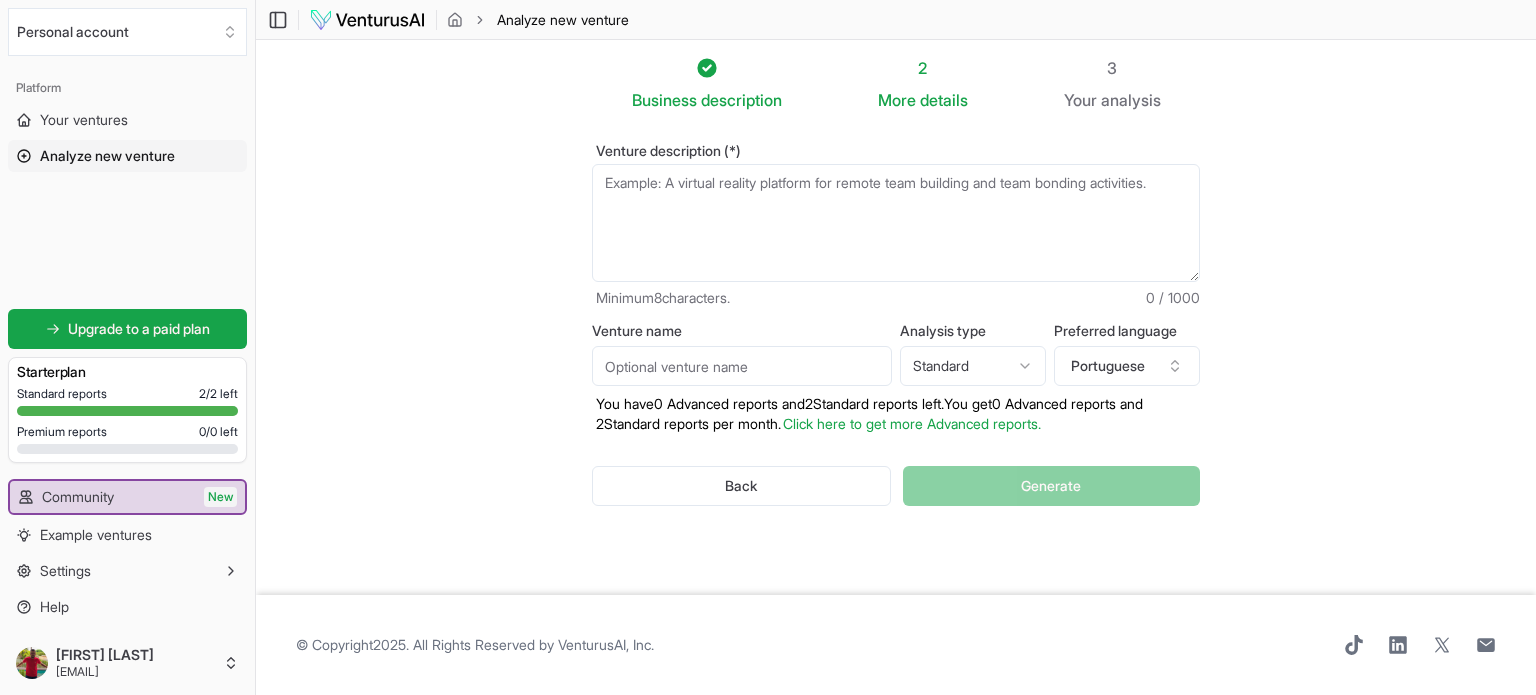 paste on "https://germinargo.com.br/" 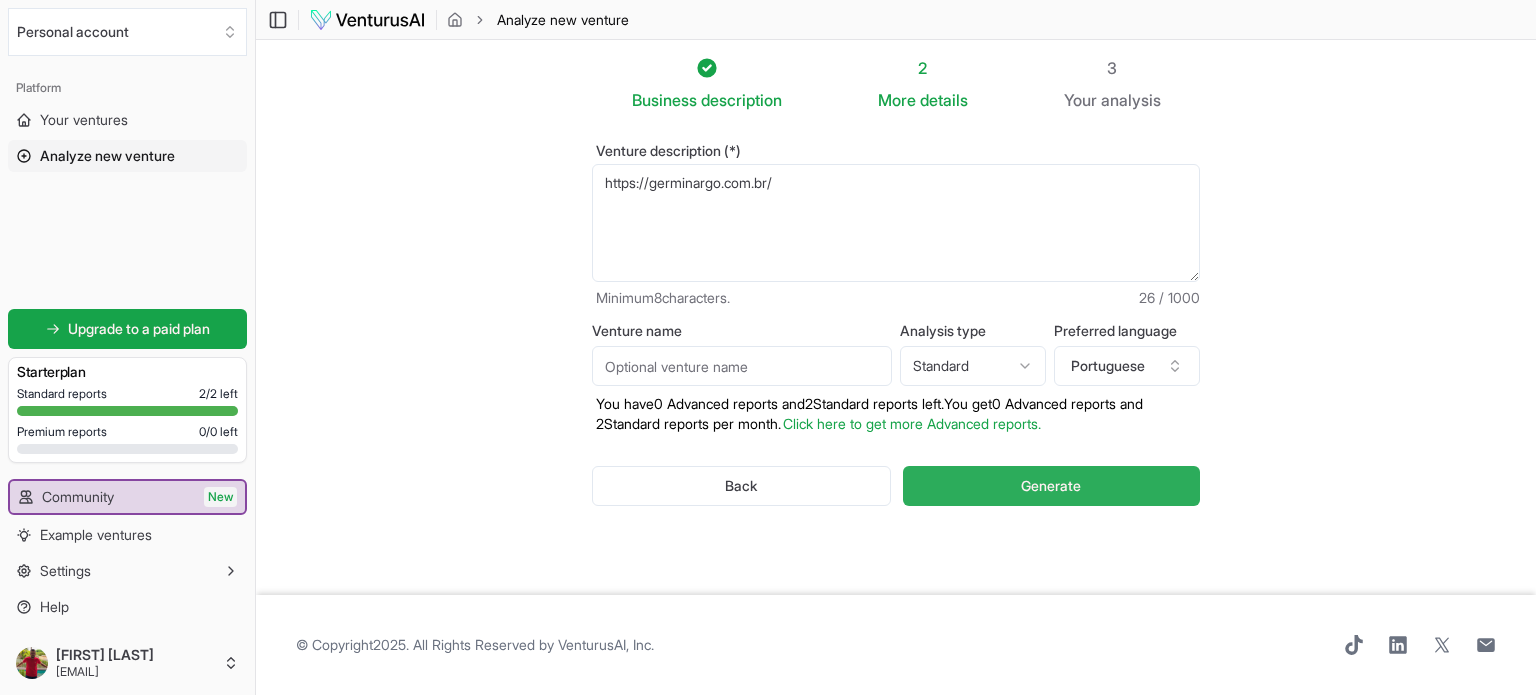 type on "https://germinargo.com.br/" 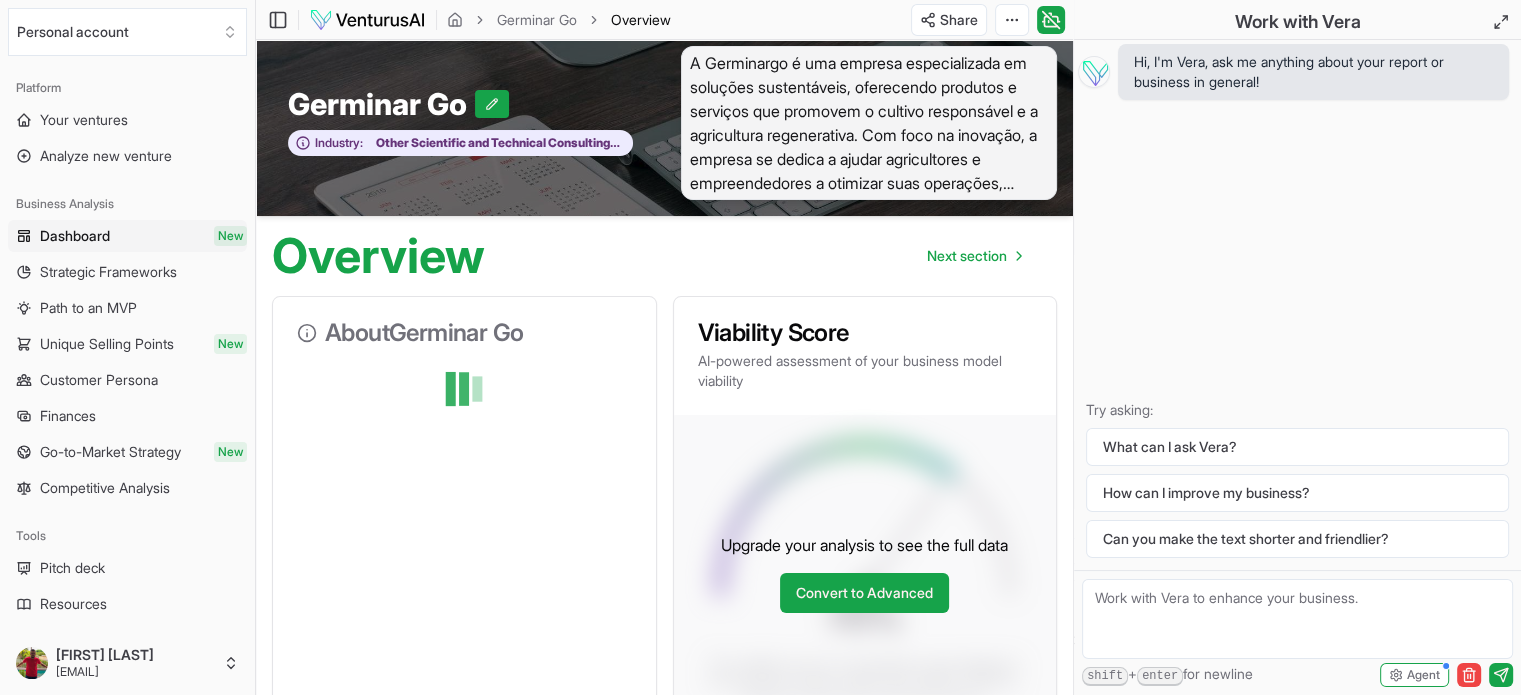 scroll, scrollTop: 0, scrollLeft: 0, axis: both 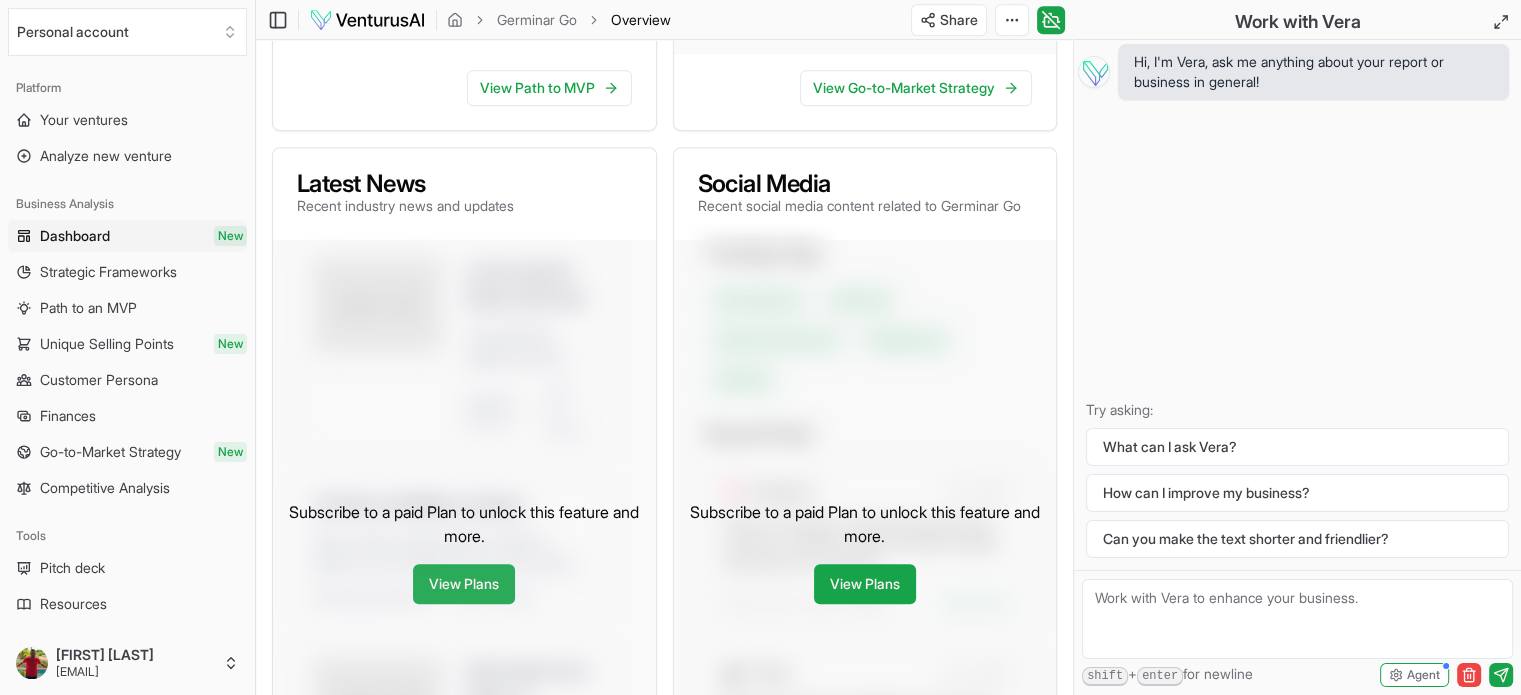 click on "View Plans" at bounding box center [464, 584] 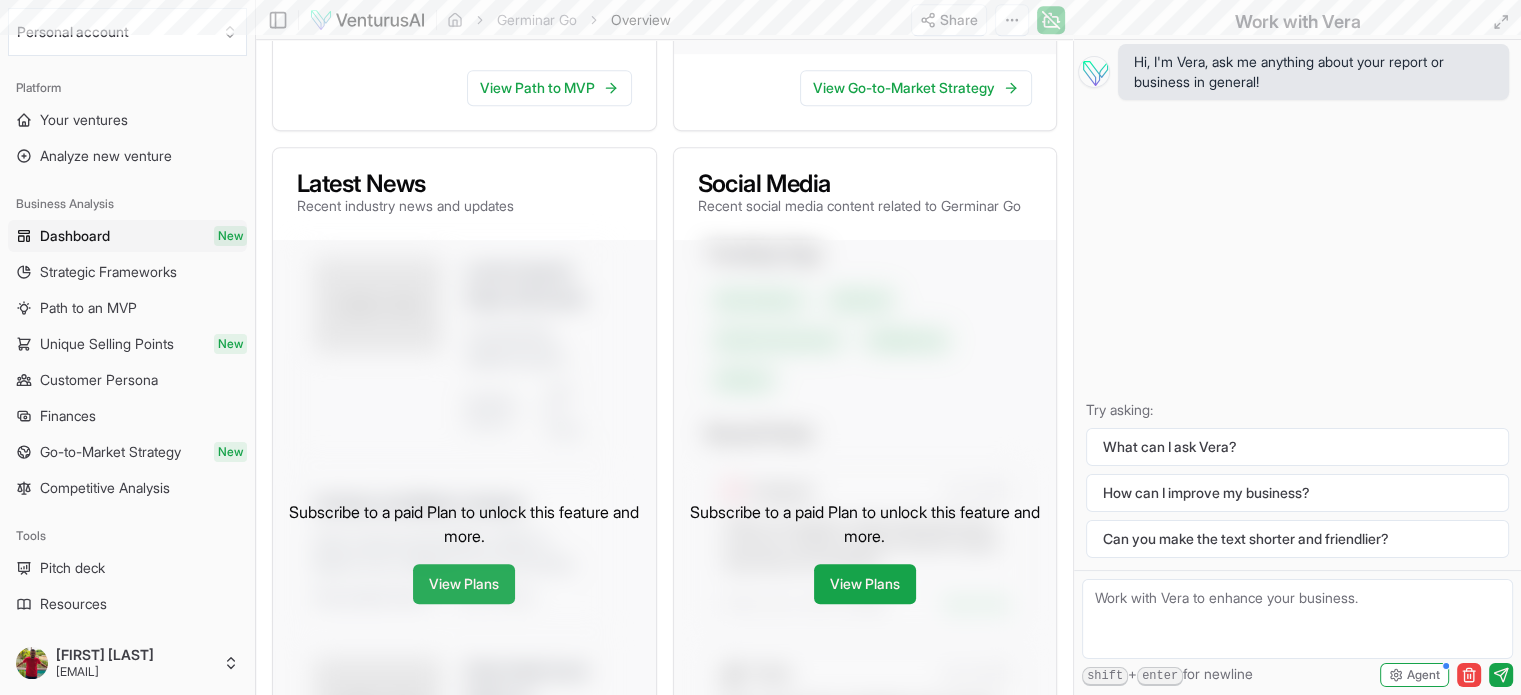 scroll, scrollTop: 0, scrollLeft: 0, axis: both 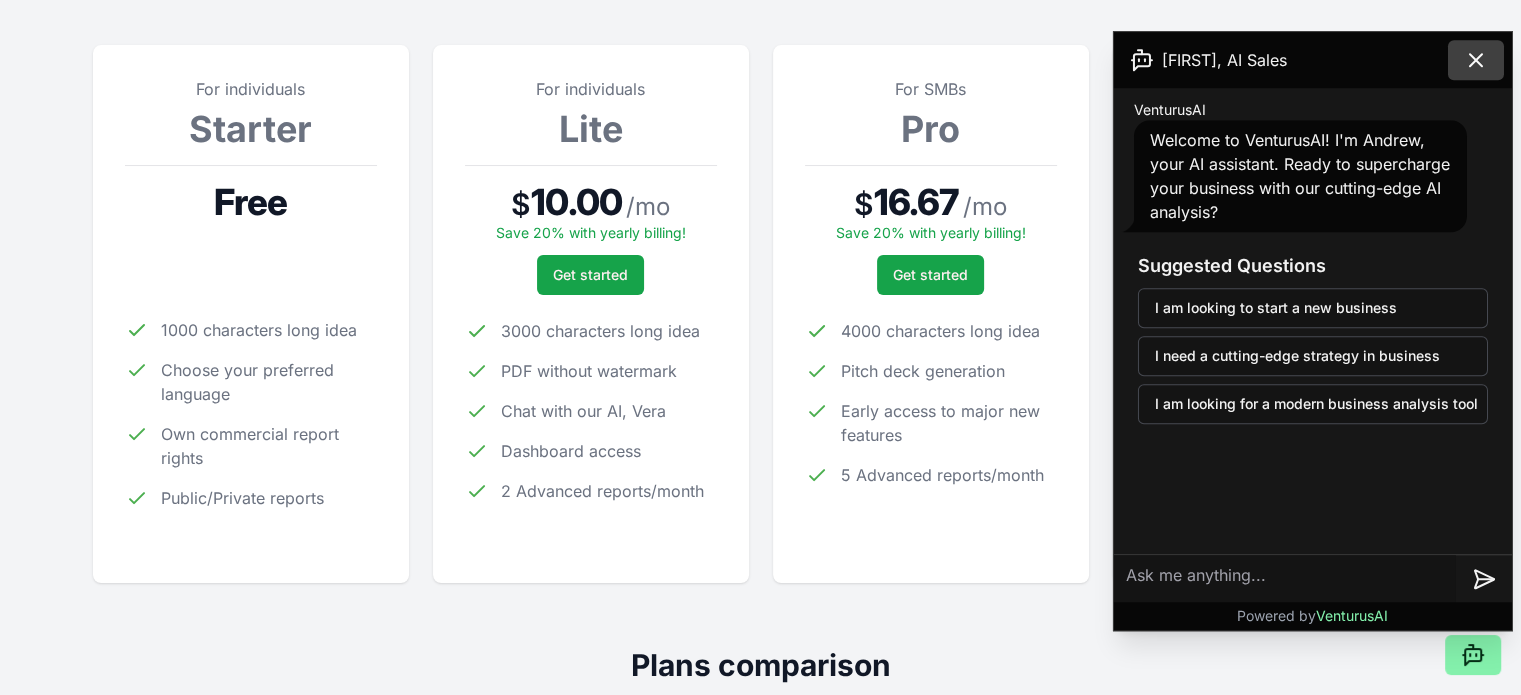 click 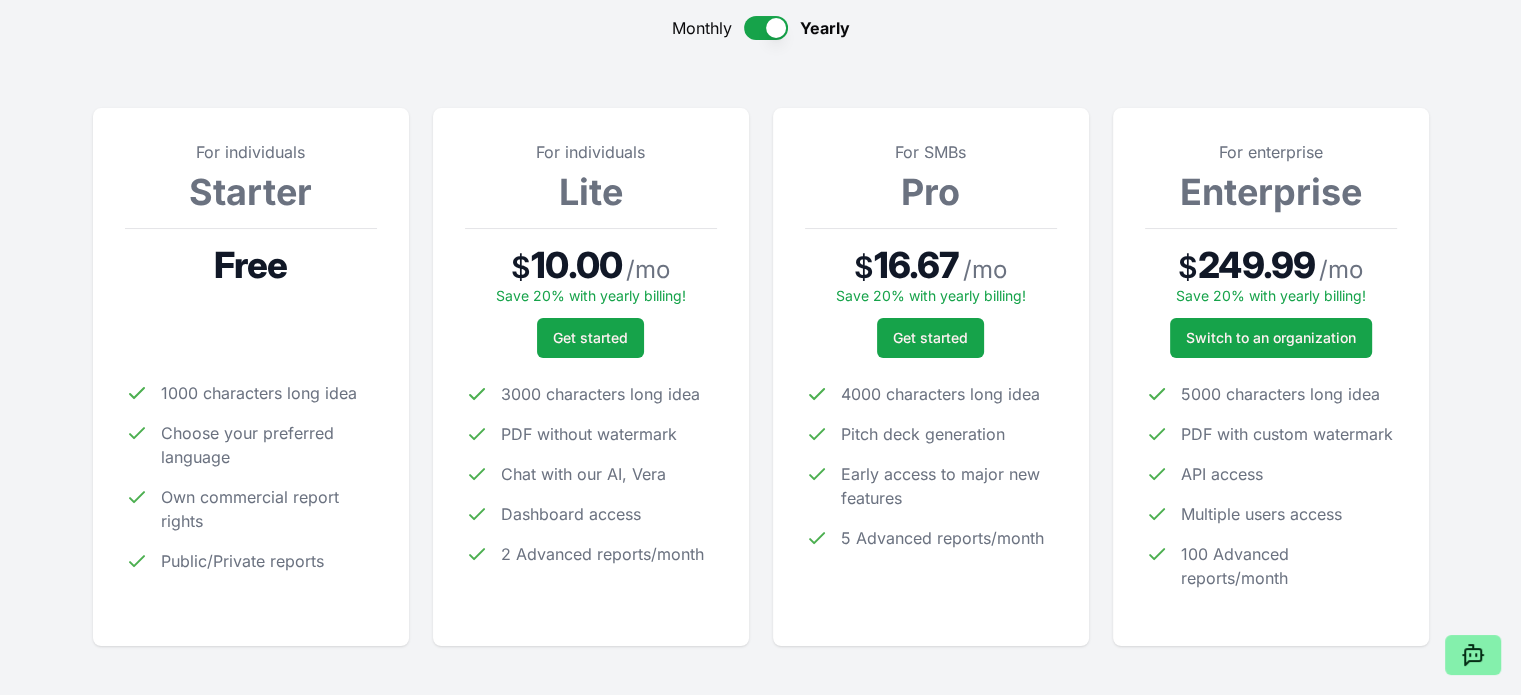 scroll, scrollTop: 159, scrollLeft: 0, axis: vertical 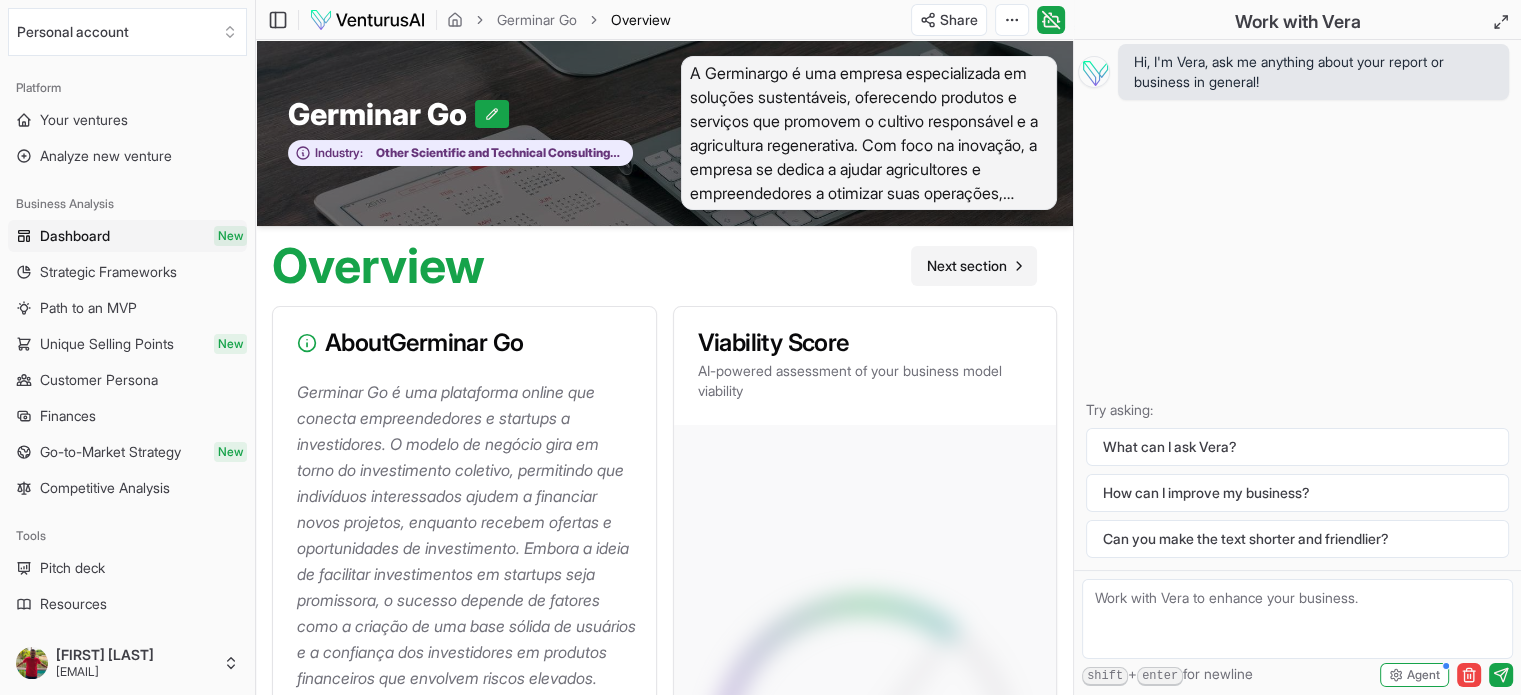 click on "Next section" at bounding box center (967, 266) 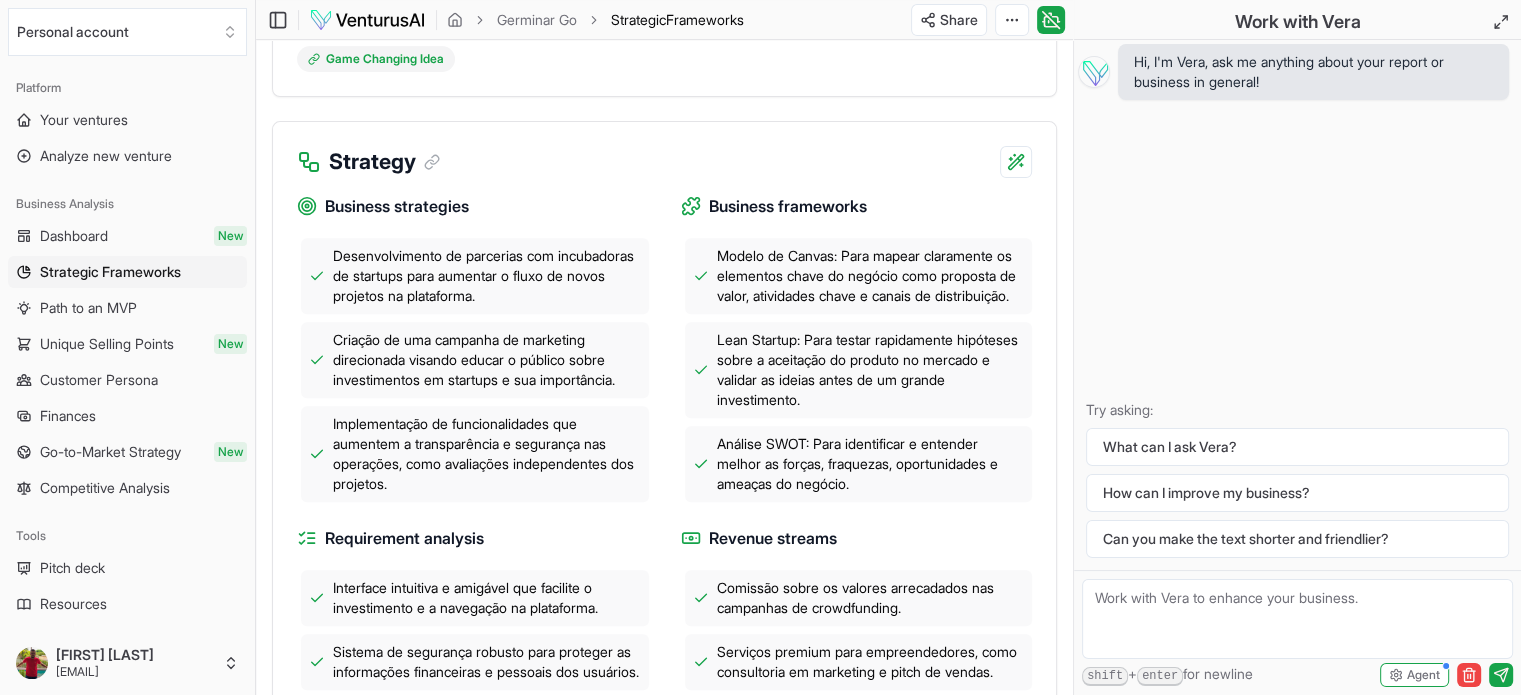 scroll, scrollTop: 725, scrollLeft: 0, axis: vertical 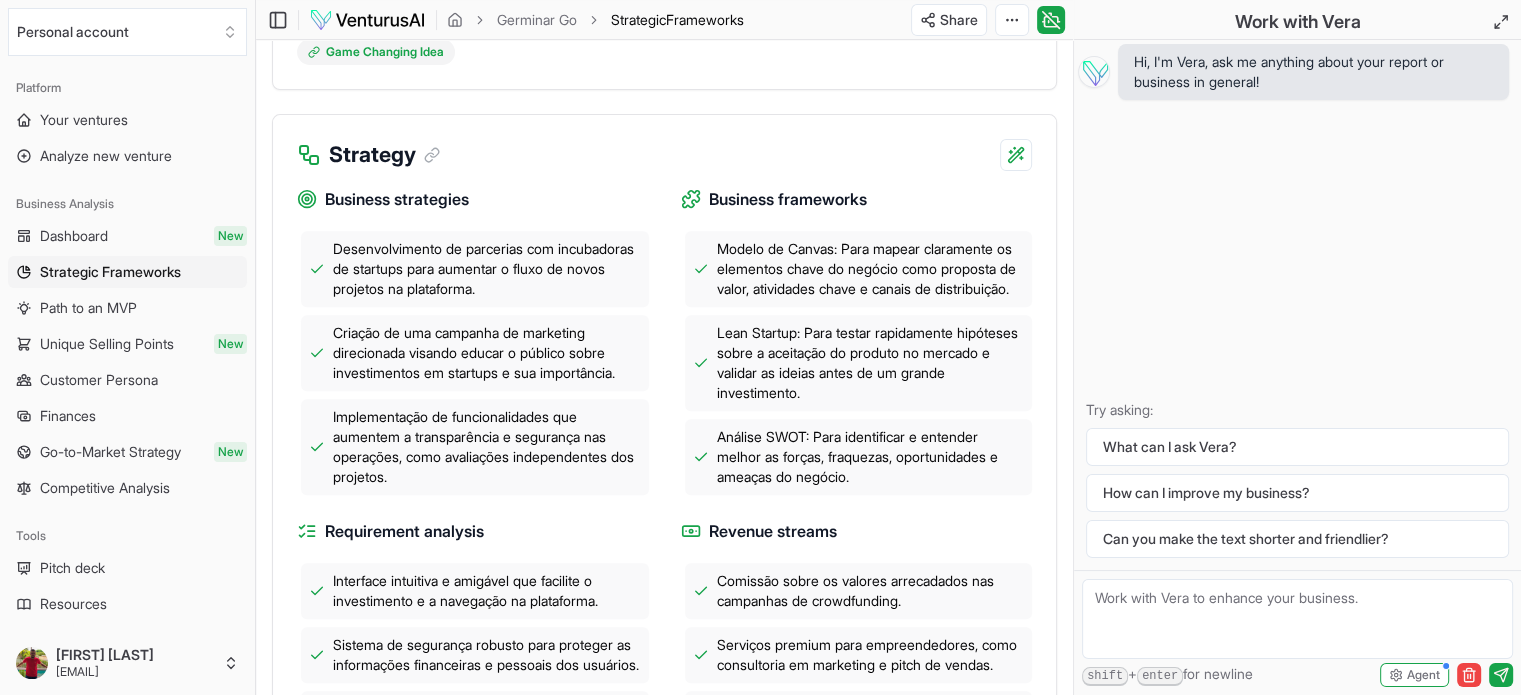 click on "Implementação de funcionalidades que aumentem a transparência e segurança nas operações, como avaliações independentes dos projetos." at bounding box center [487, 447] 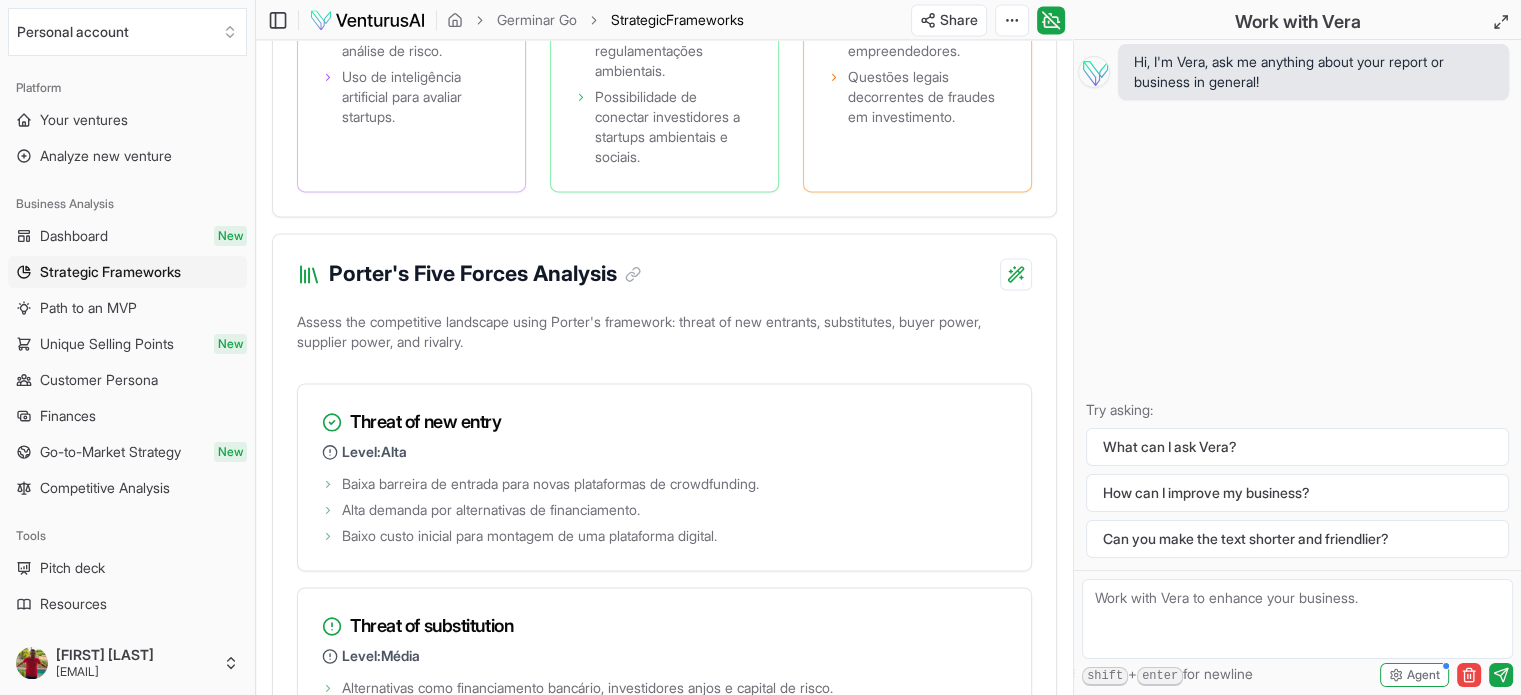 scroll, scrollTop: 2876, scrollLeft: 0, axis: vertical 